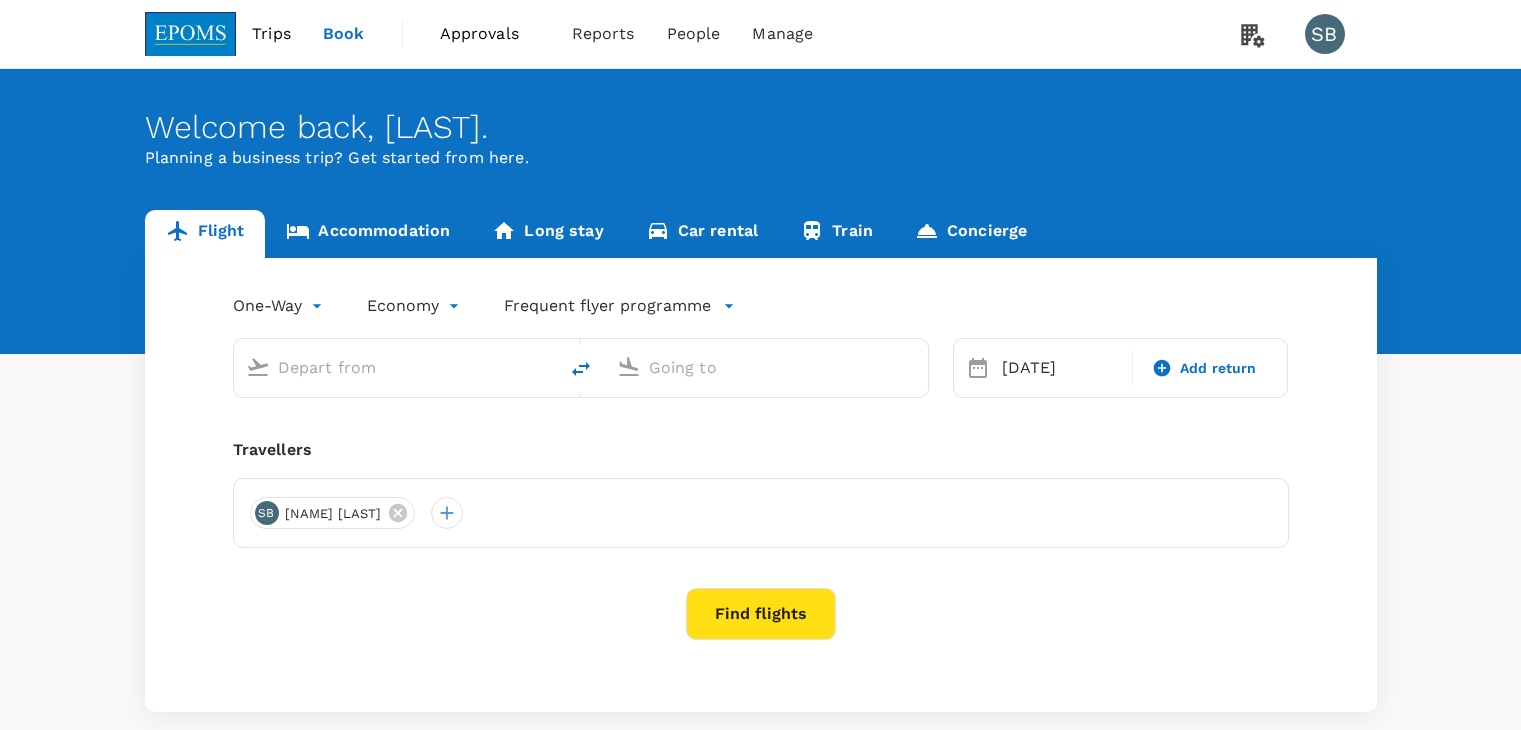 scroll, scrollTop: 0, scrollLeft: 0, axis: both 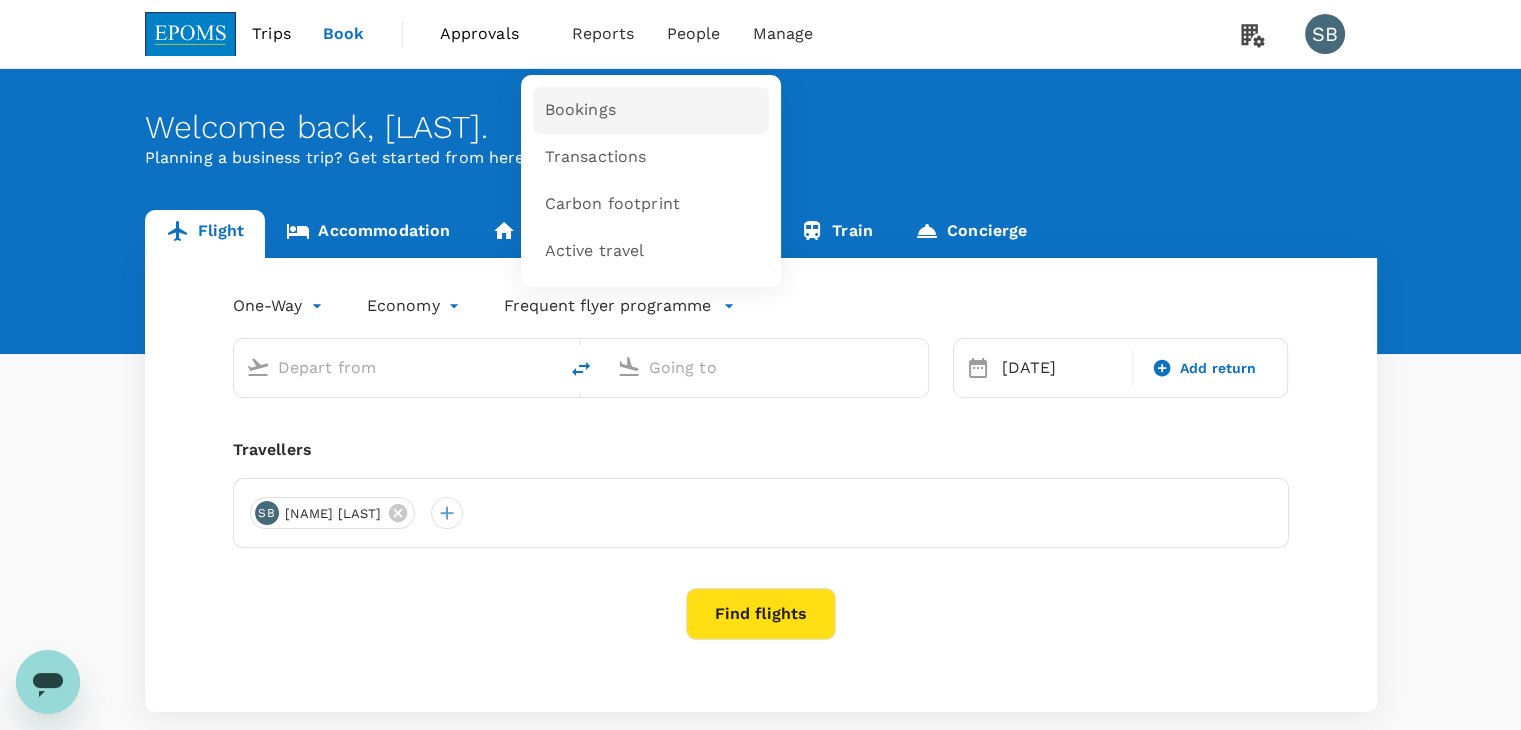 type on "[CITY] Intl ([CITY_CODE])" 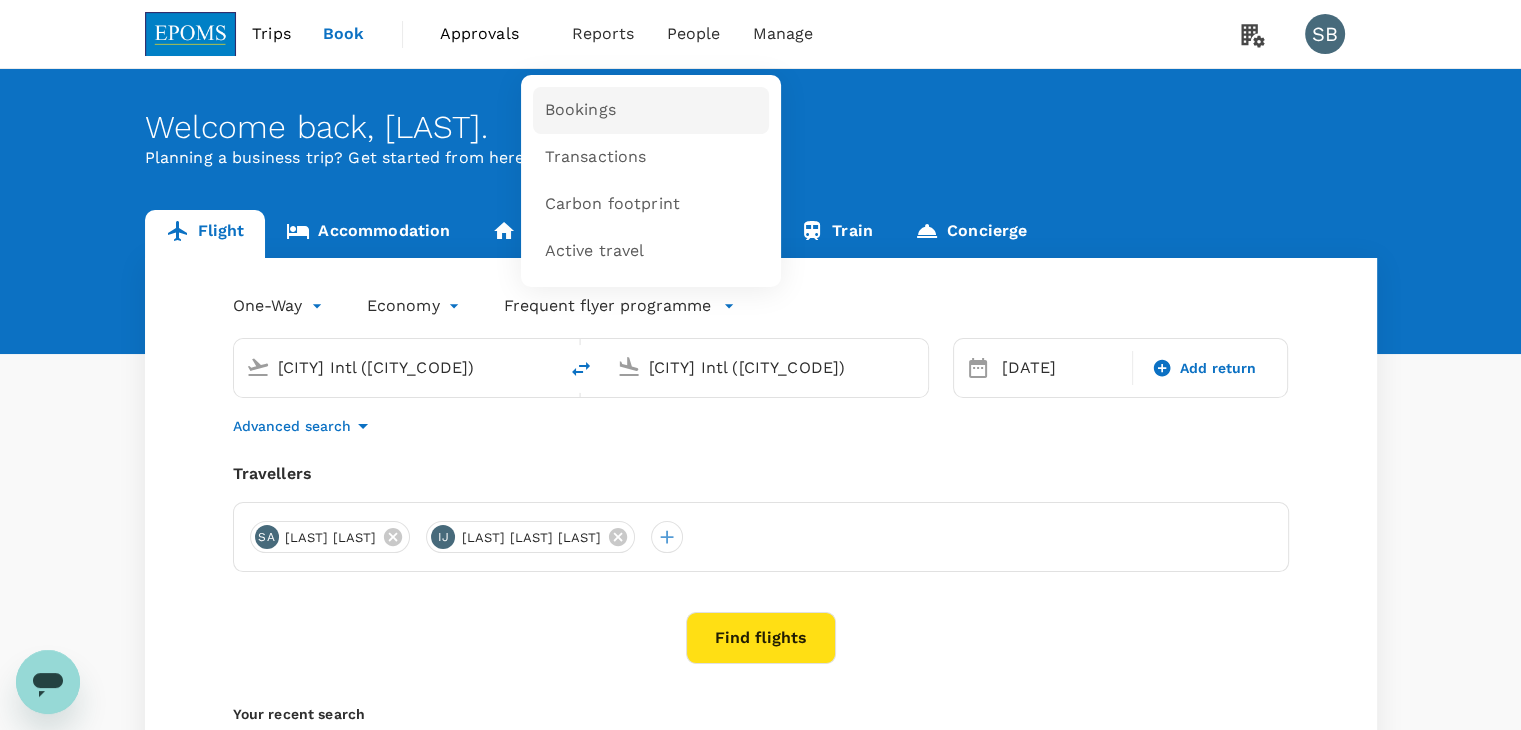 click on "Bookings" at bounding box center [580, 110] 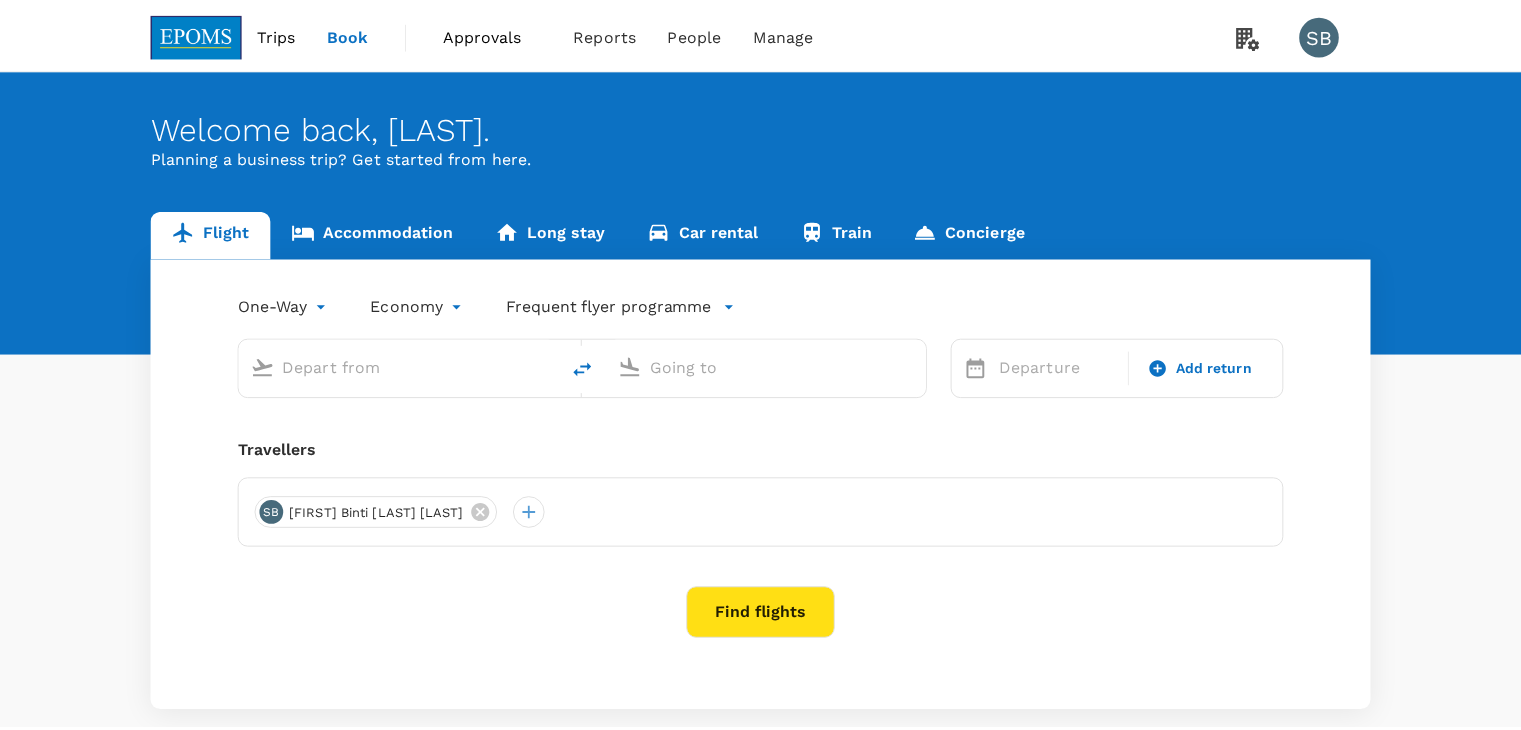 scroll, scrollTop: 0, scrollLeft: 0, axis: both 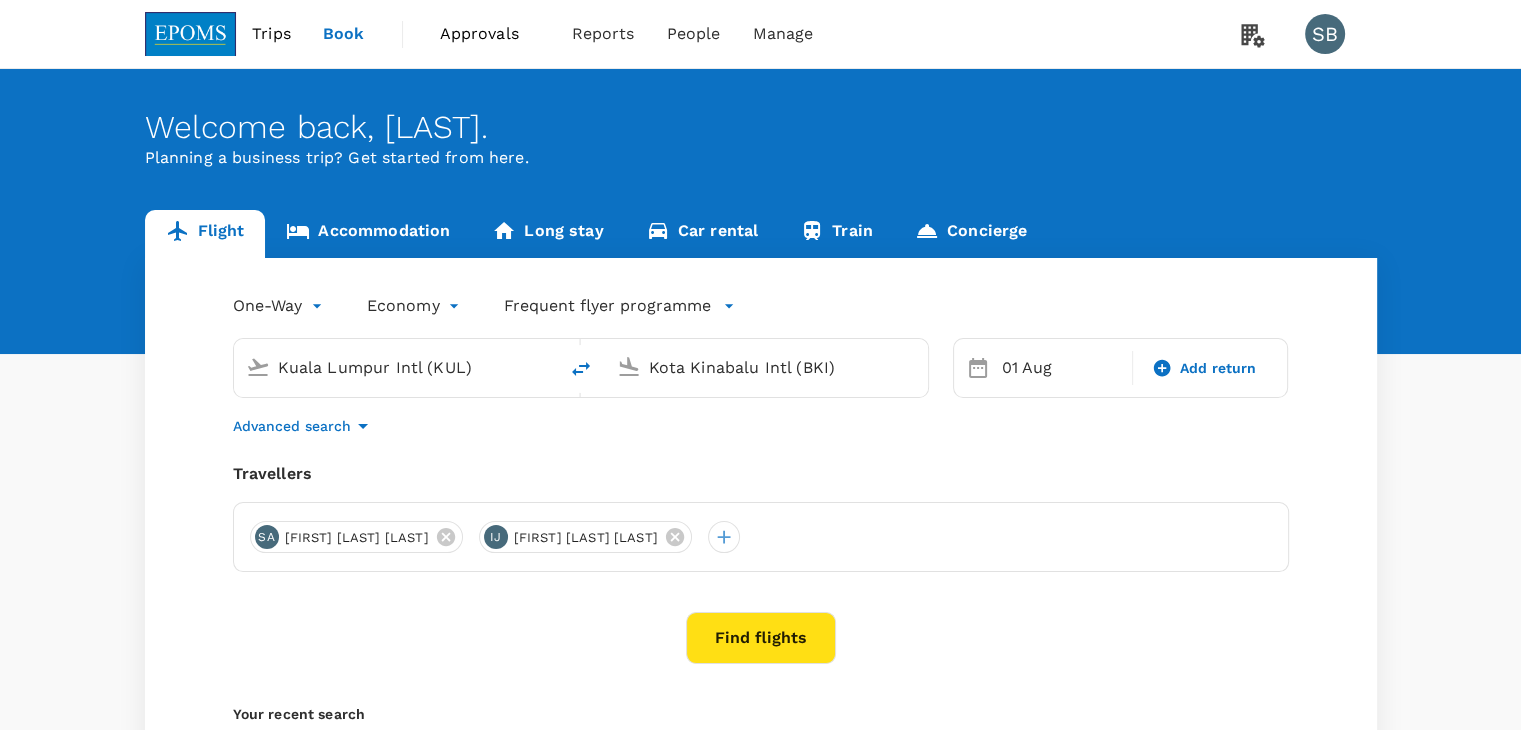type on "Kuala Lumpur Intl (KUL)" 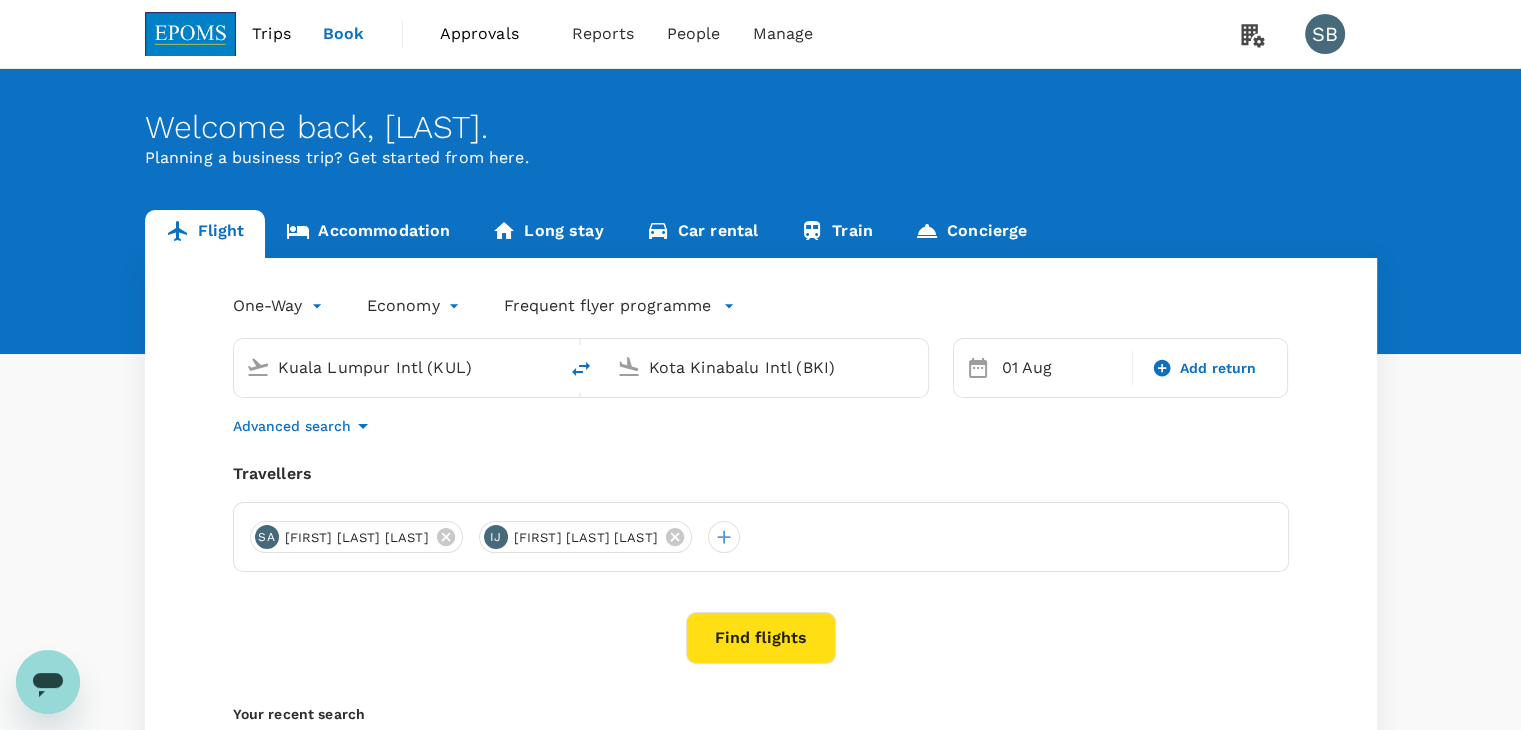 scroll, scrollTop: 0, scrollLeft: 0, axis: both 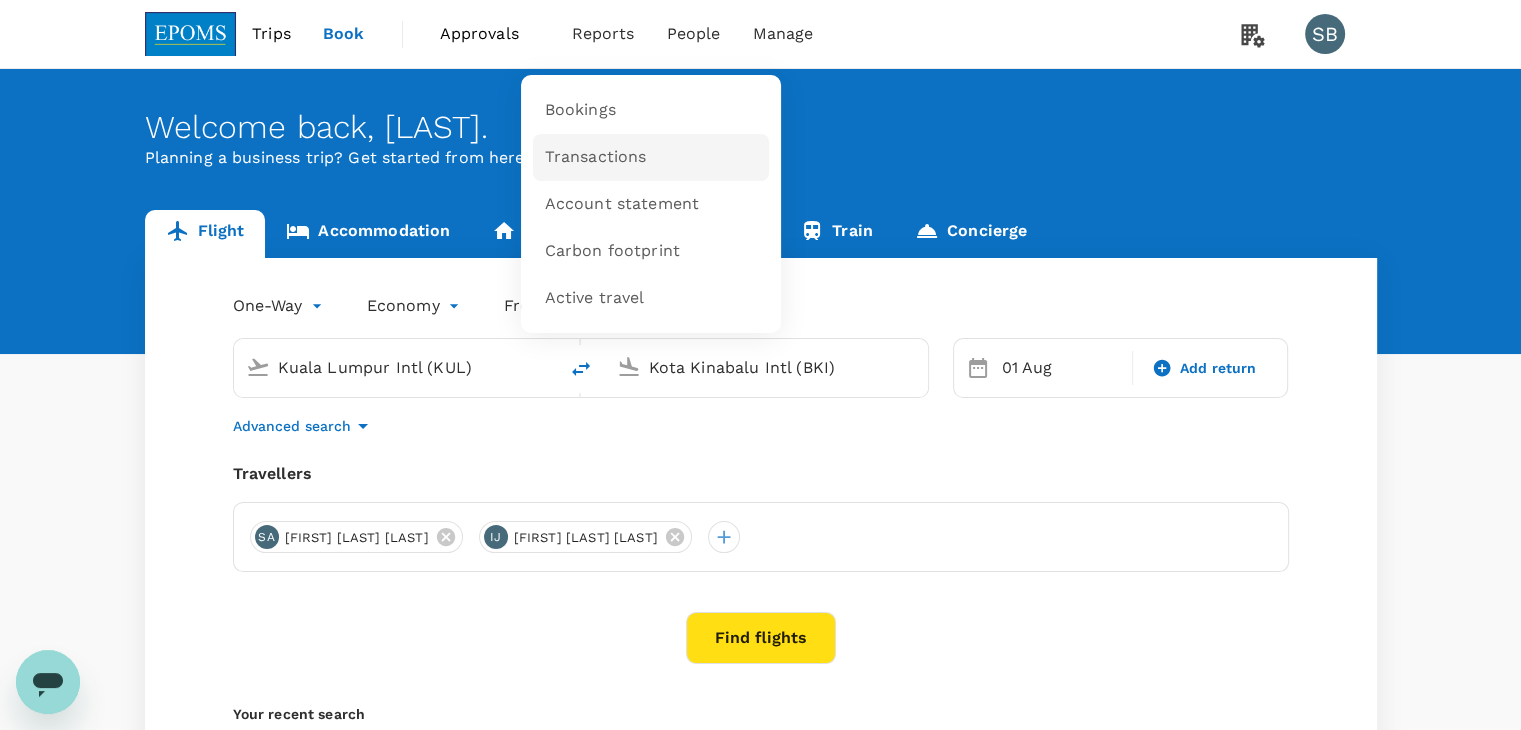 click on "Transactions" at bounding box center (596, 157) 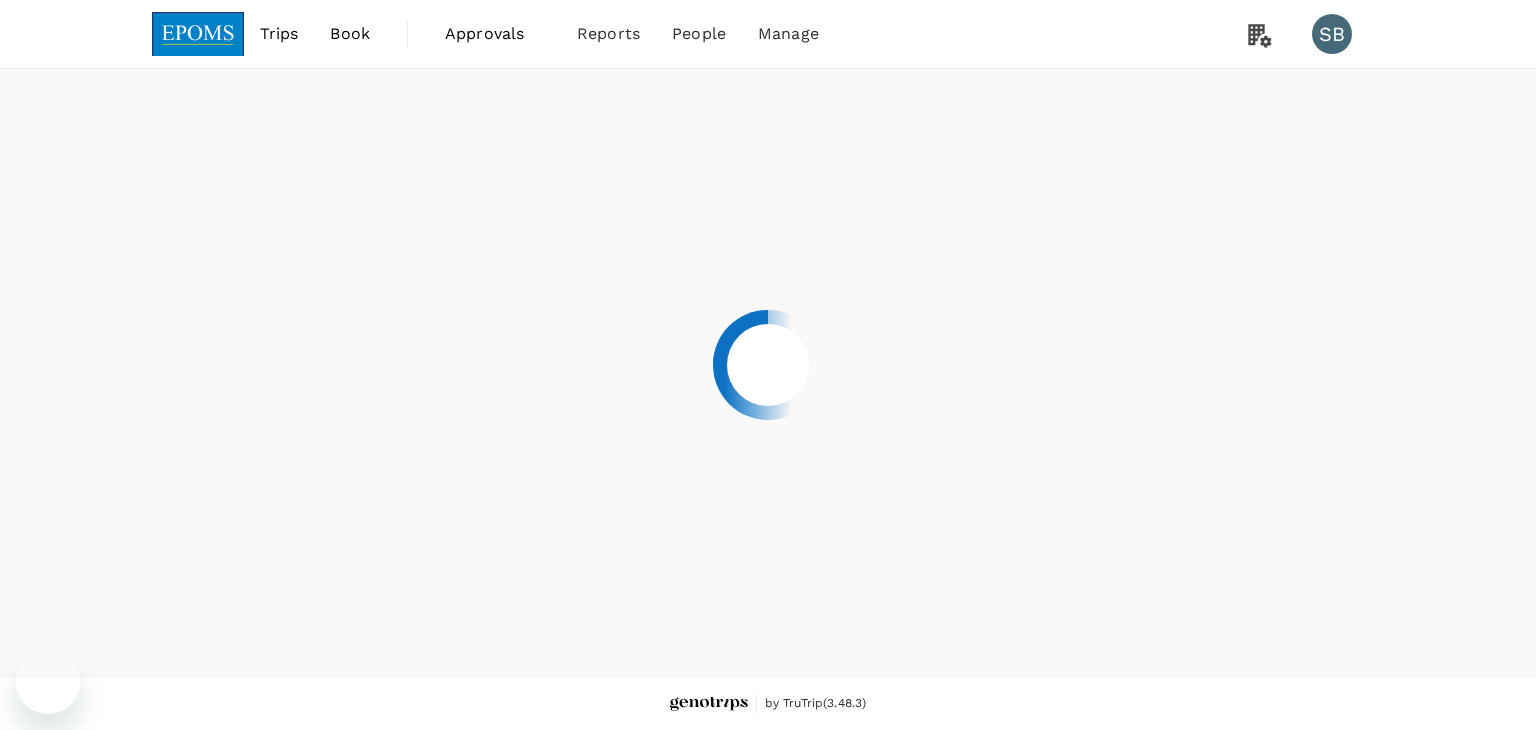 scroll, scrollTop: 0, scrollLeft: 0, axis: both 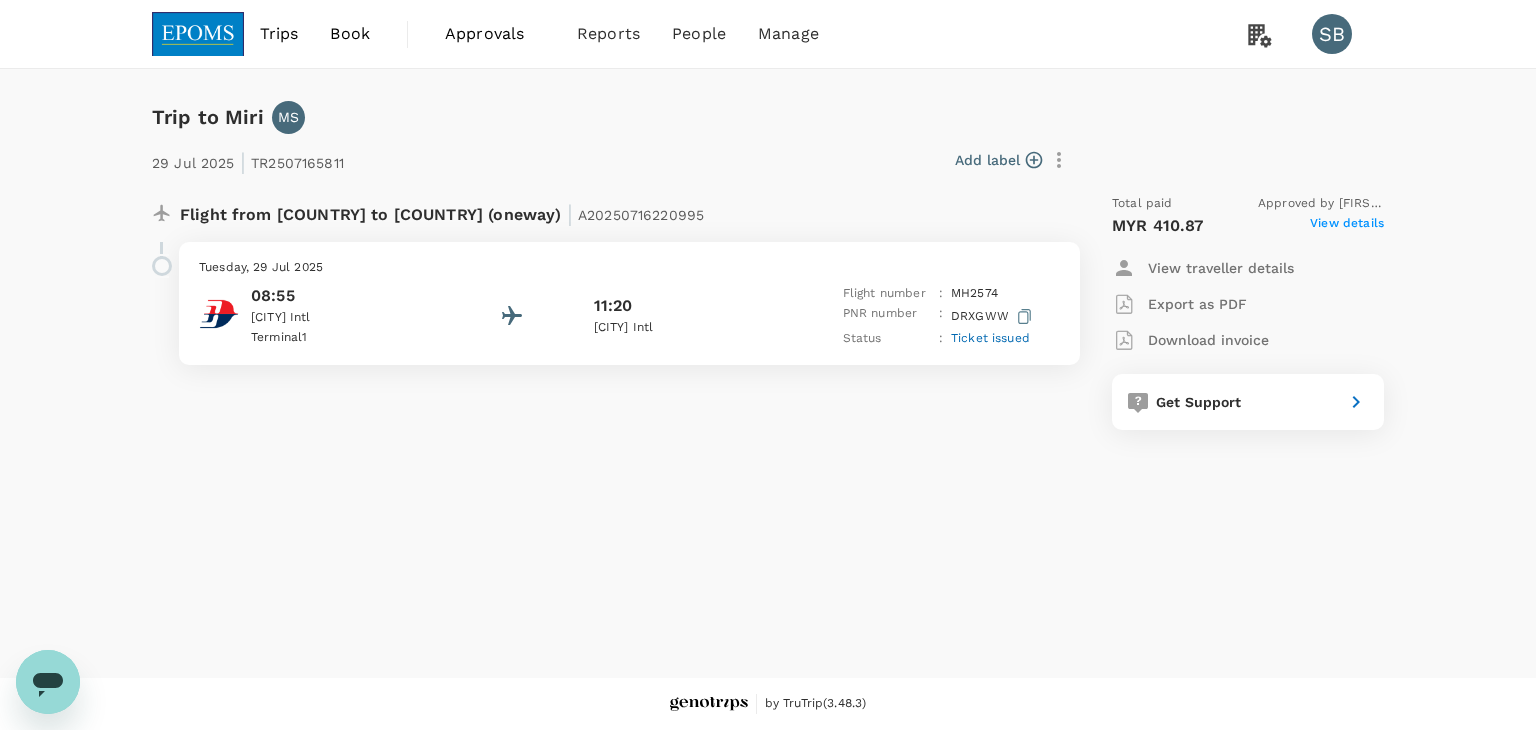 click on "08:55 Kuala Lumpur Intl Terminal  1 11:20 Miri Intl Flight number : MH 2574 PNR number : DRXGWW   Status : Ticket issued" at bounding box center (629, 316) 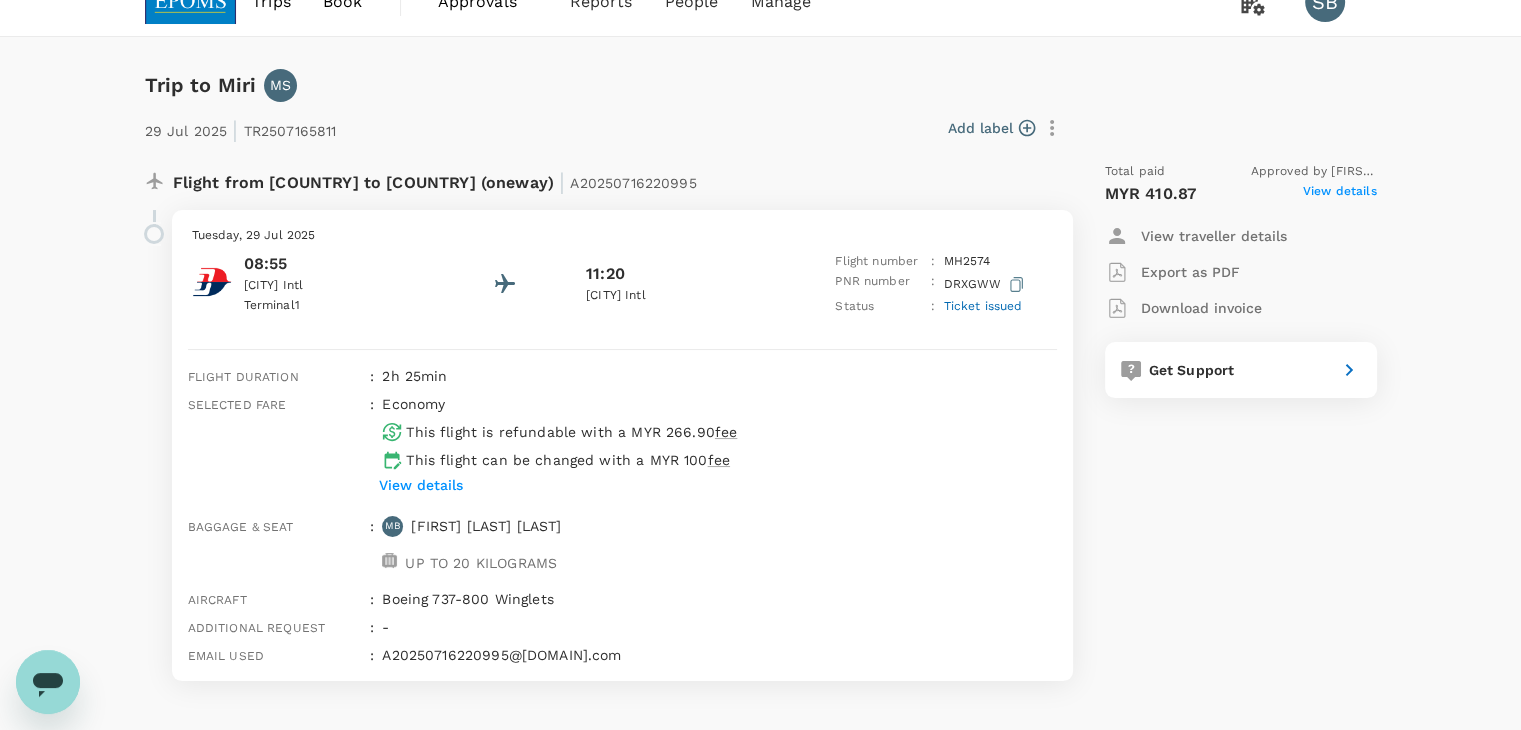 scroll, scrollTop: 0, scrollLeft: 0, axis: both 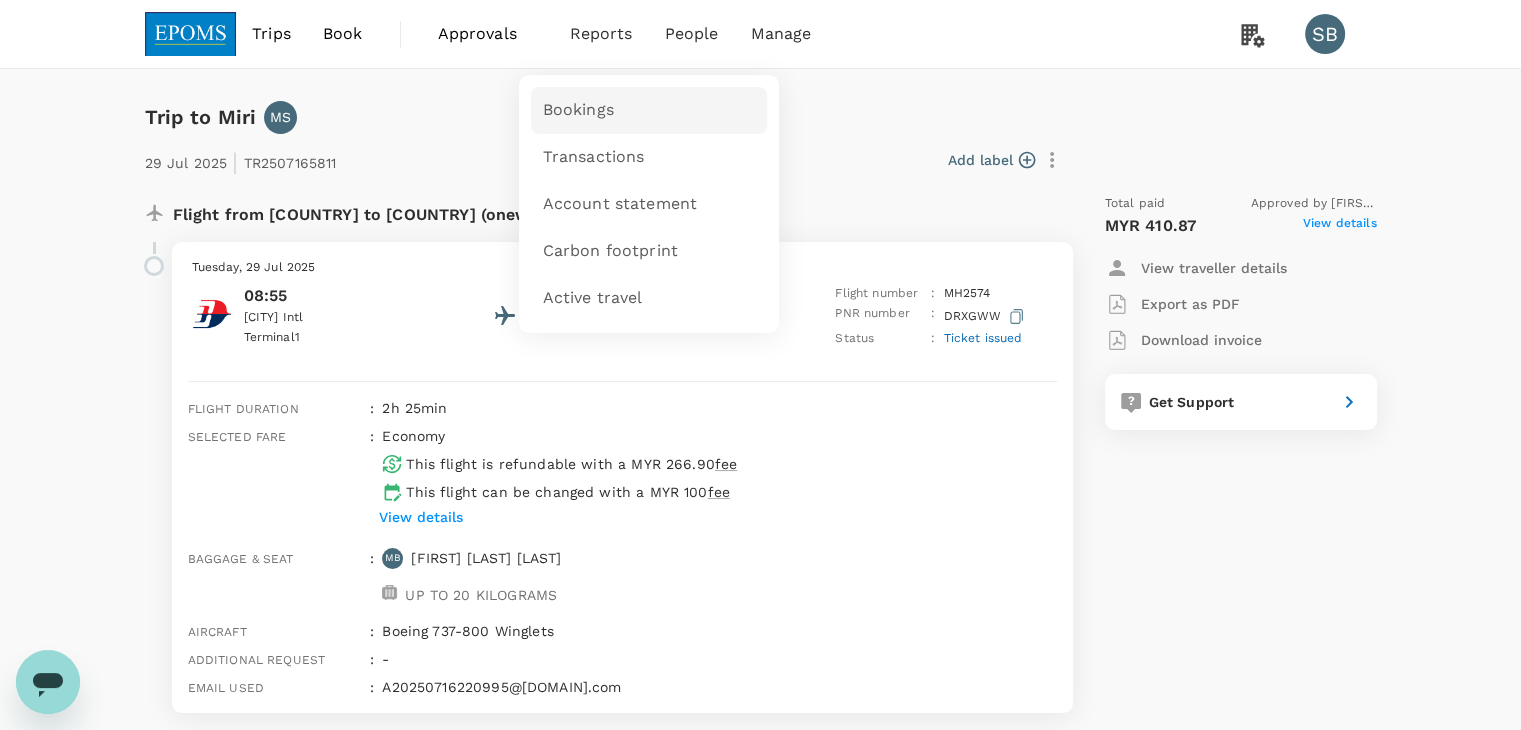 click on "Bookings" at bounding box center (578, 110) 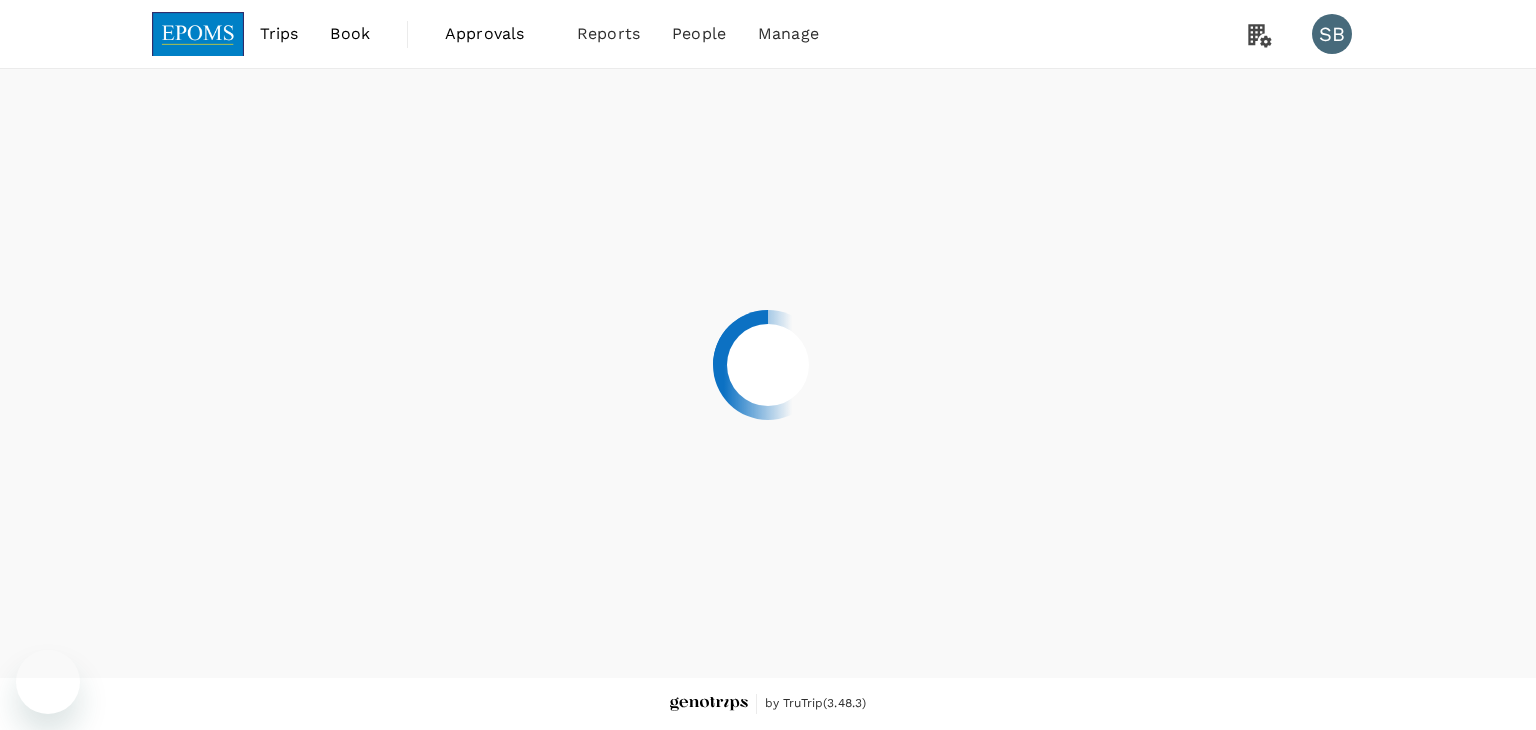 scroll, scrollTop: 0, scrollLeft: 0, axis: both 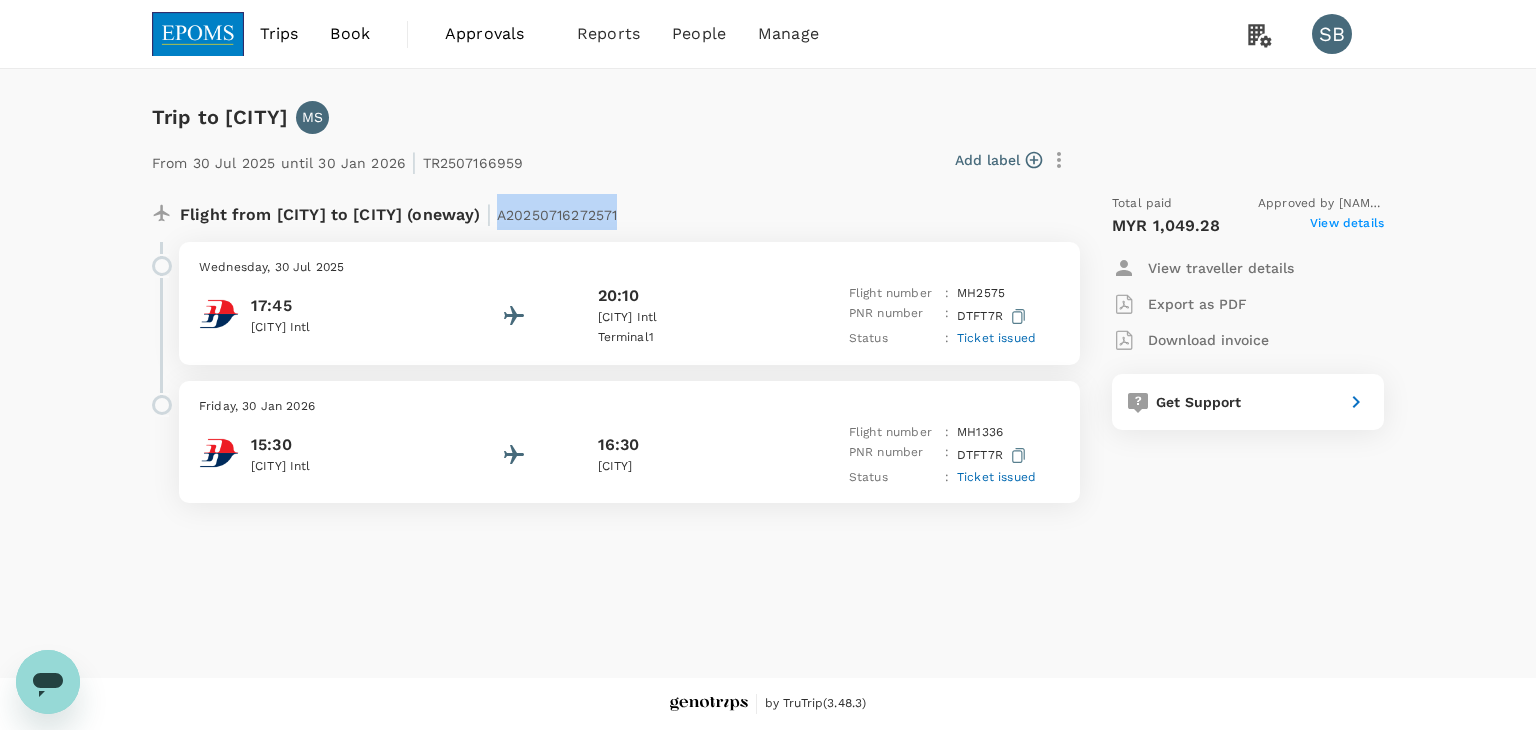 drag, startPoint x: 657, startPoint y: 220, endPoint x: 532, endPoint y: 217, distance: 125.035995 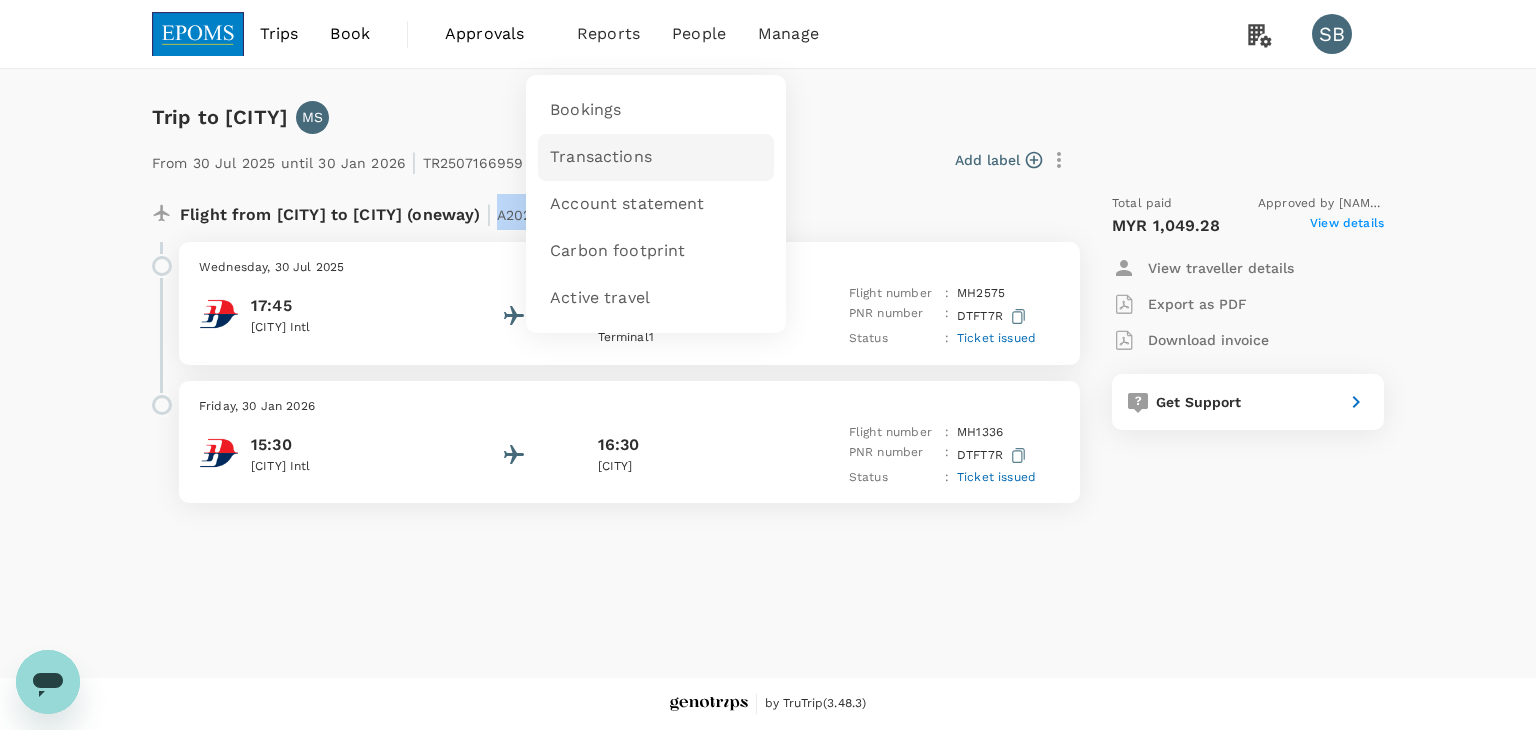 click on "Transactions" at bounding box center (656, 157) 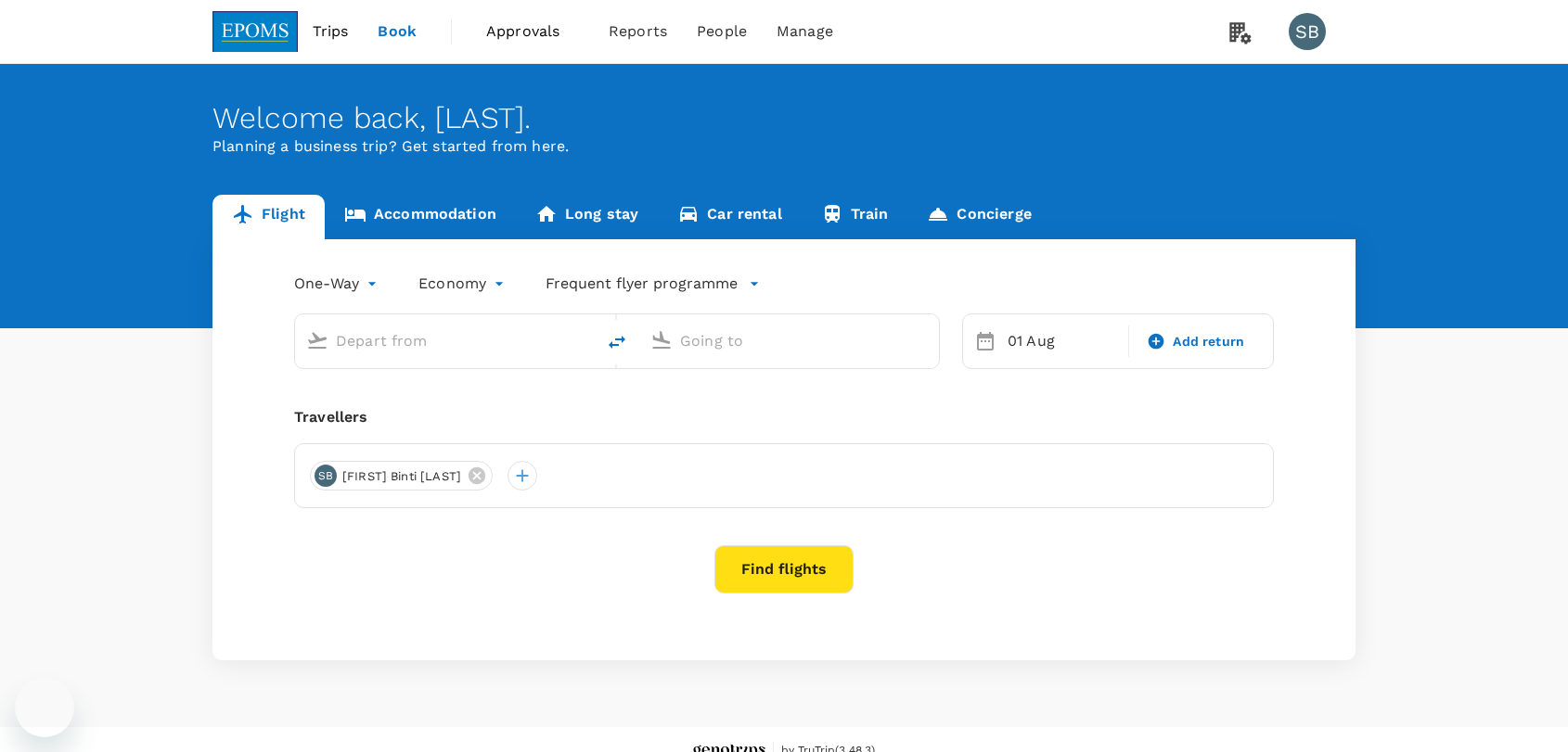 type on "[CITY] Intl ([CITY_CODE])" 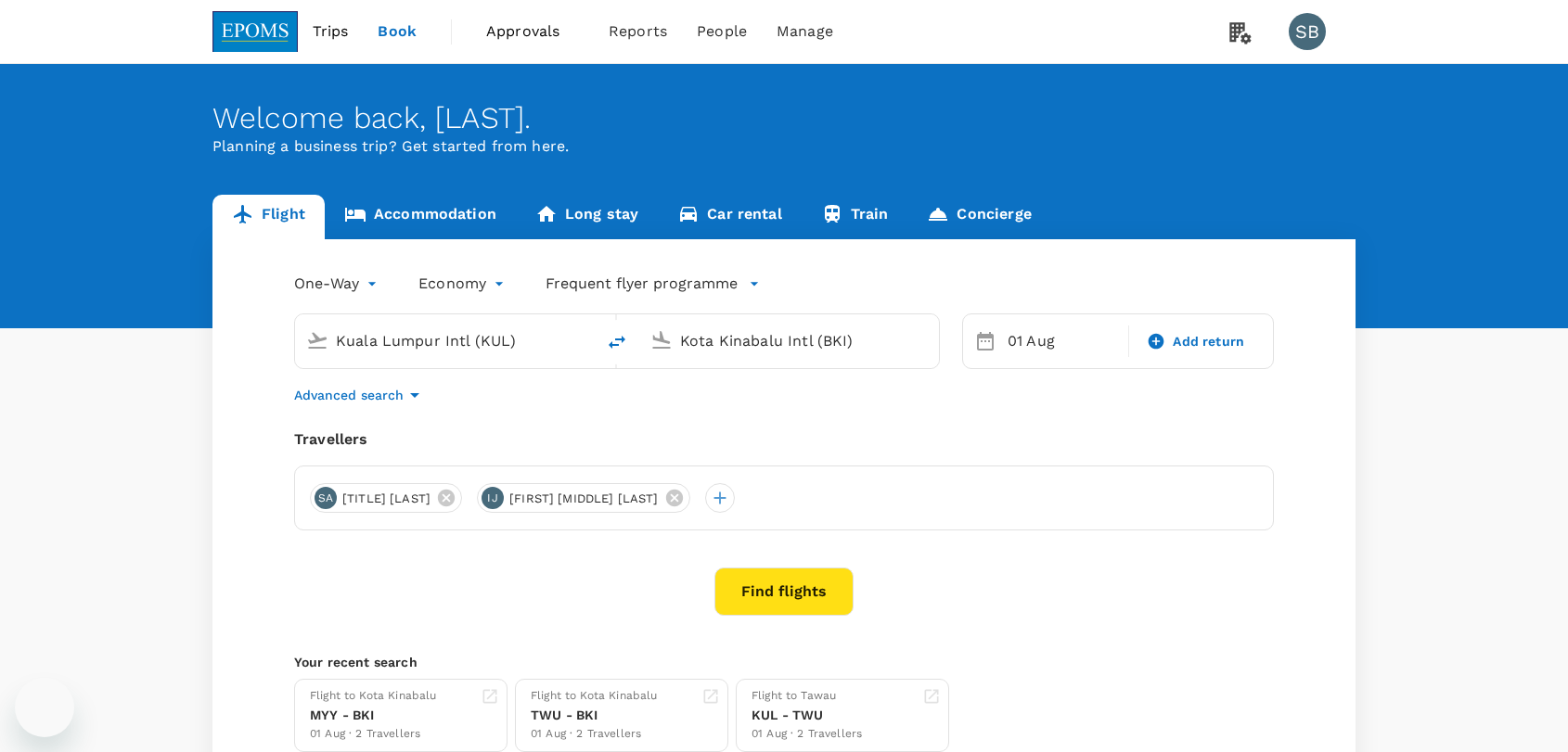 scroll, scrollTop: 0, scrollLeft: 0, axis: both 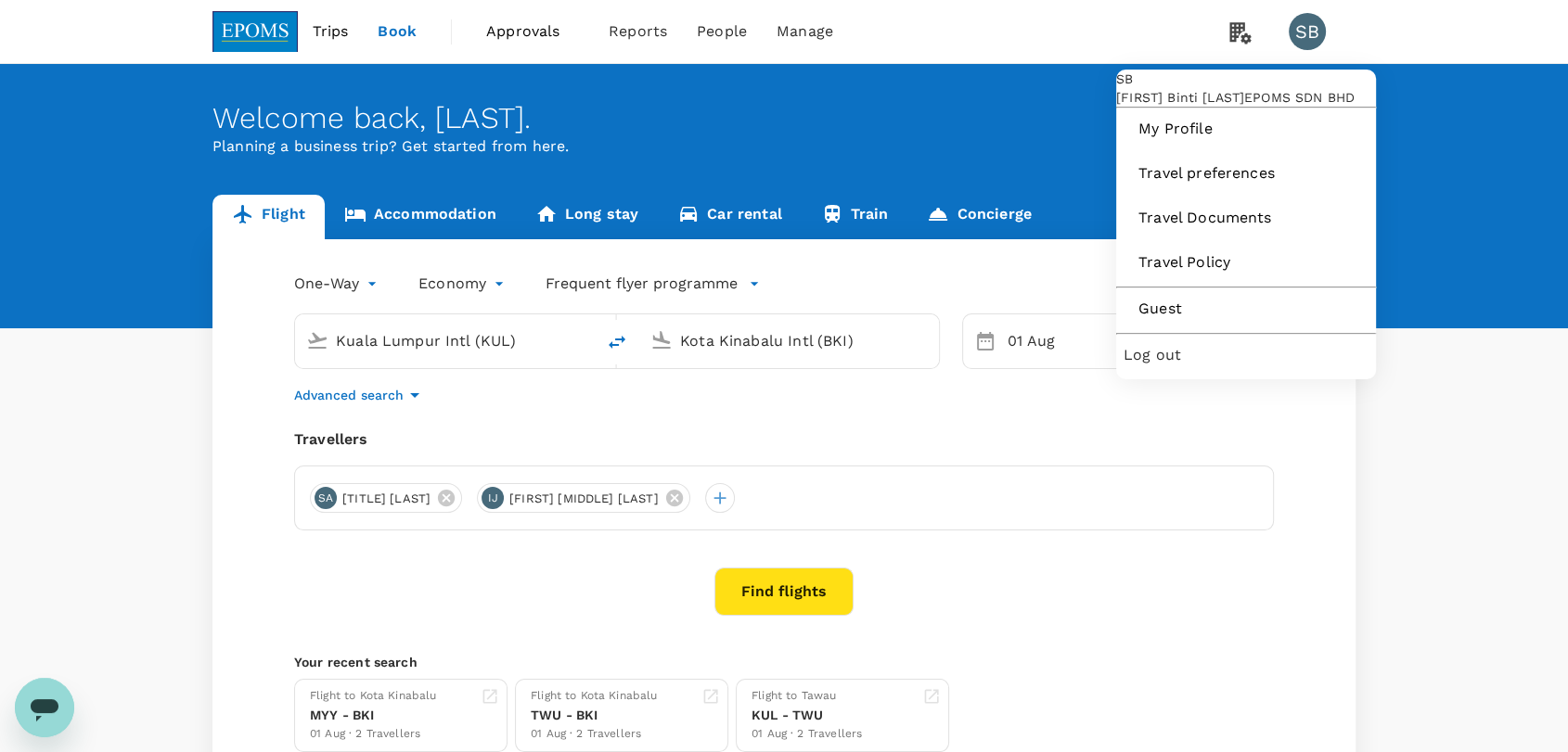 click on "Log out" at bounding box center (1246, 355) 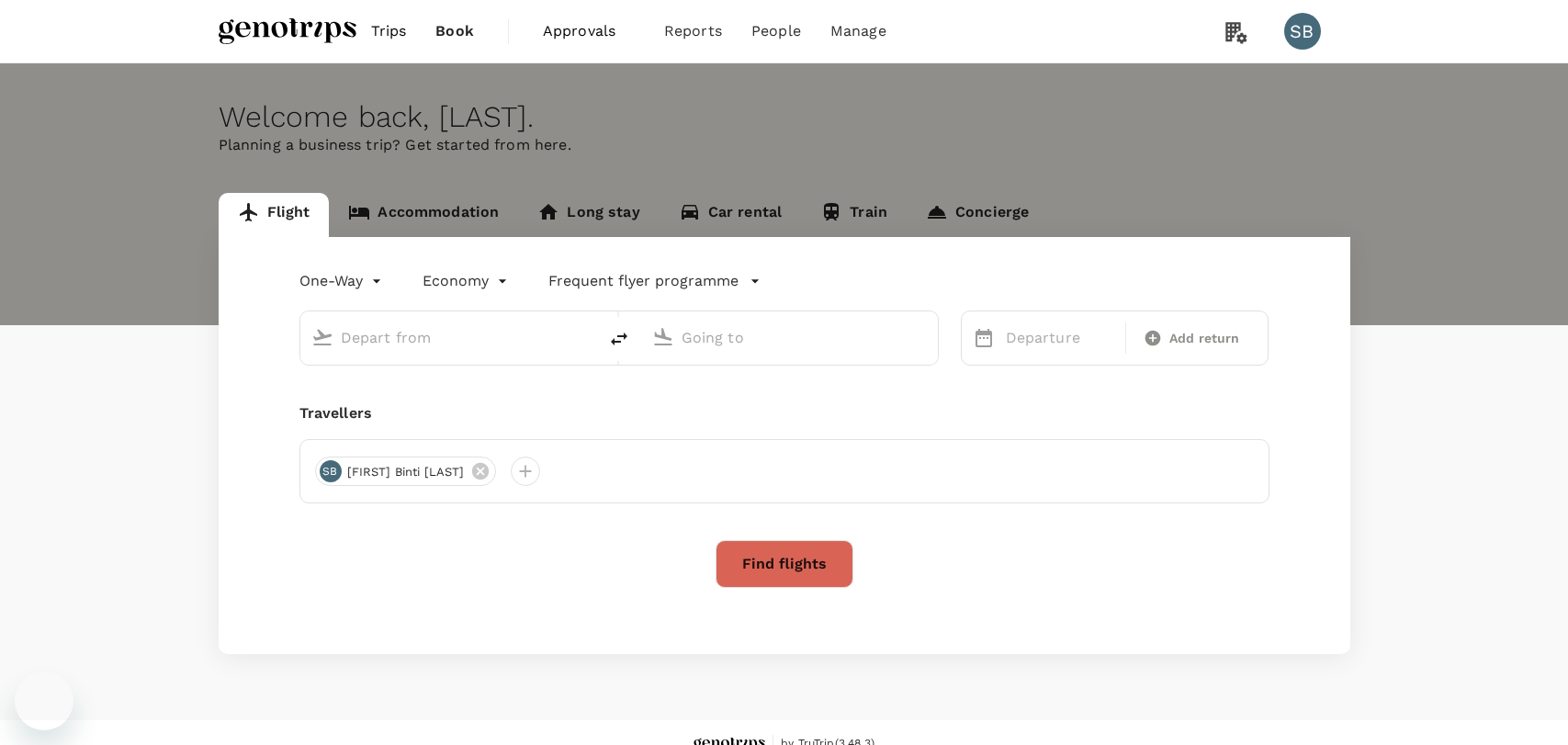 type 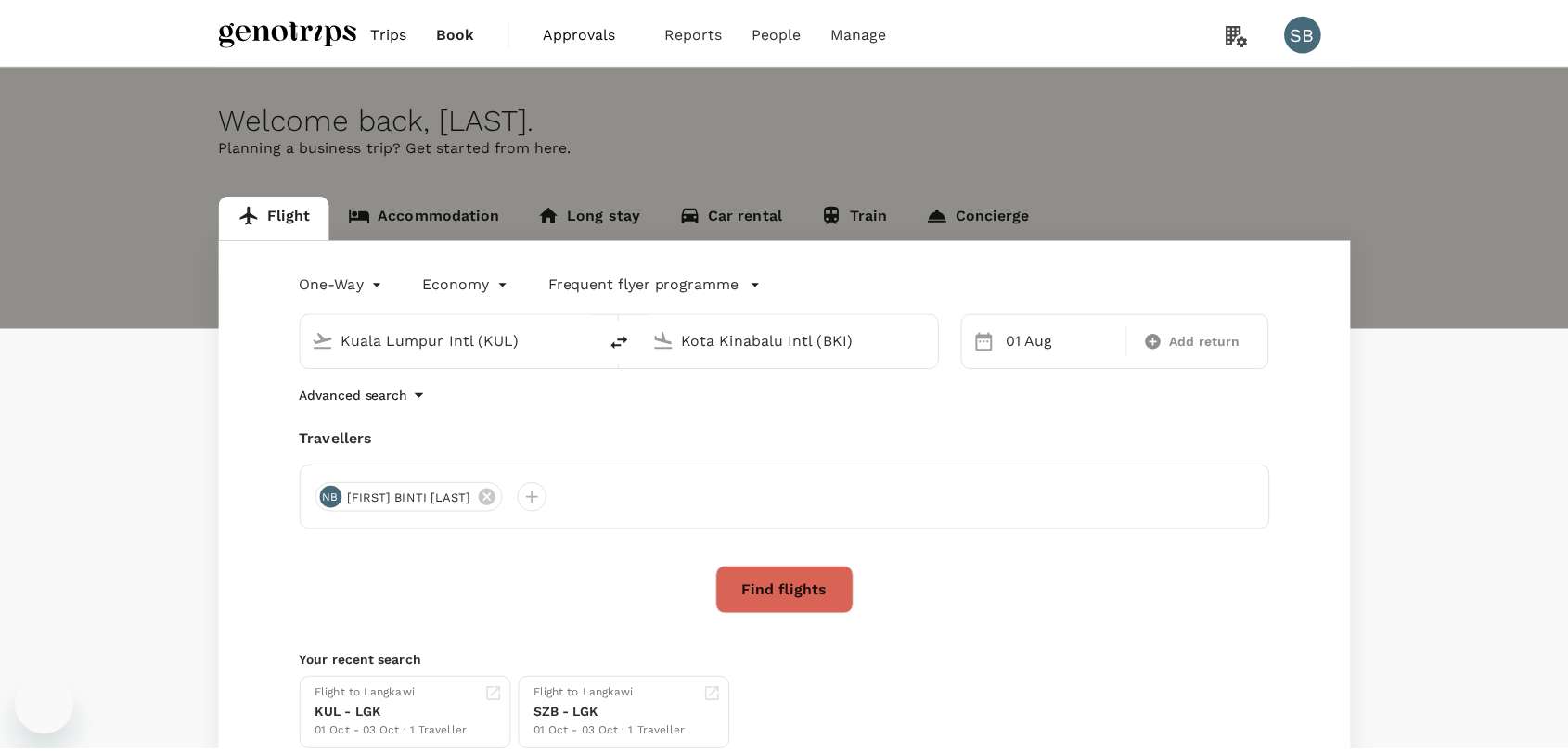 scroll, scrollTop: 0, scrollLeft: 0, axis: both 